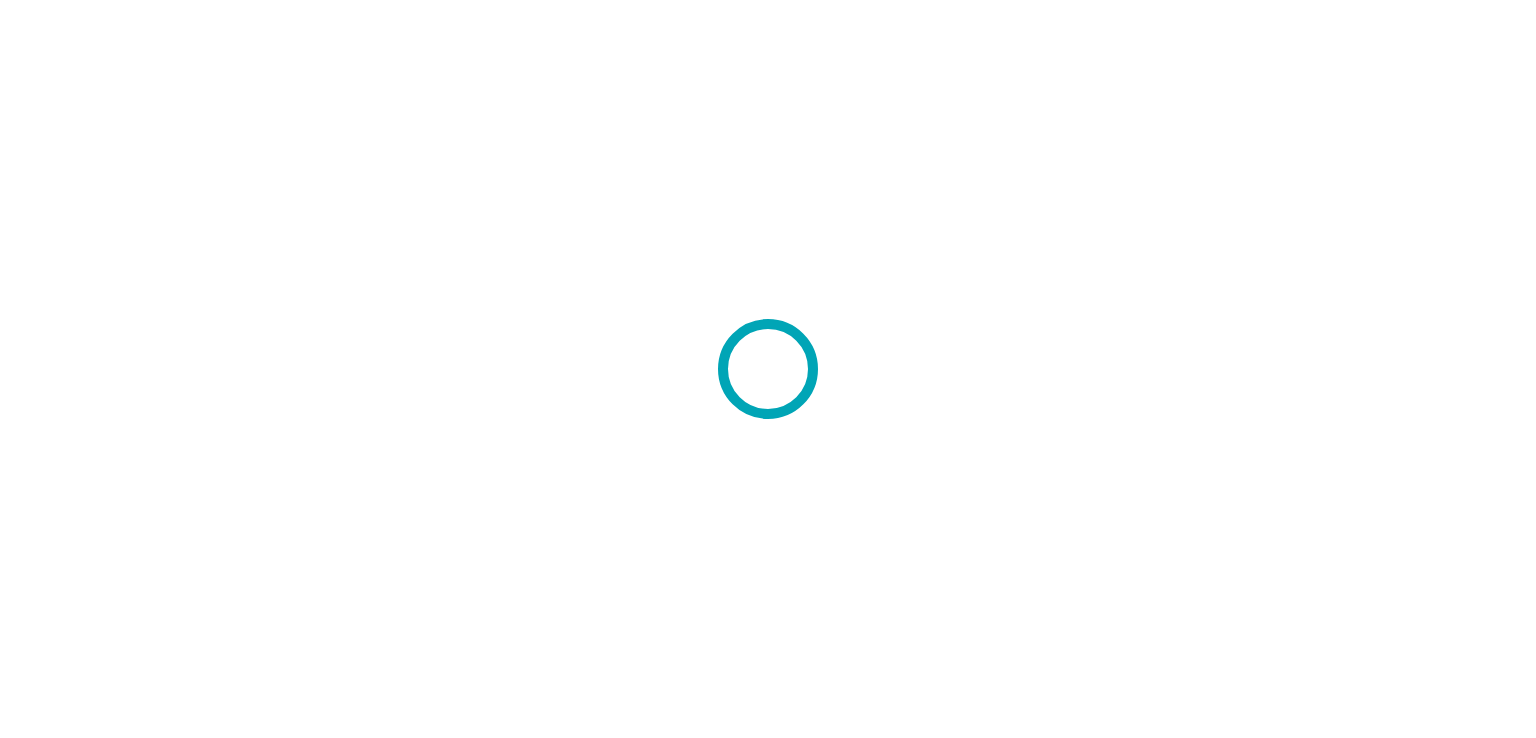 scroll, scrollTop: 0, scrollLeft: 0, axis: both 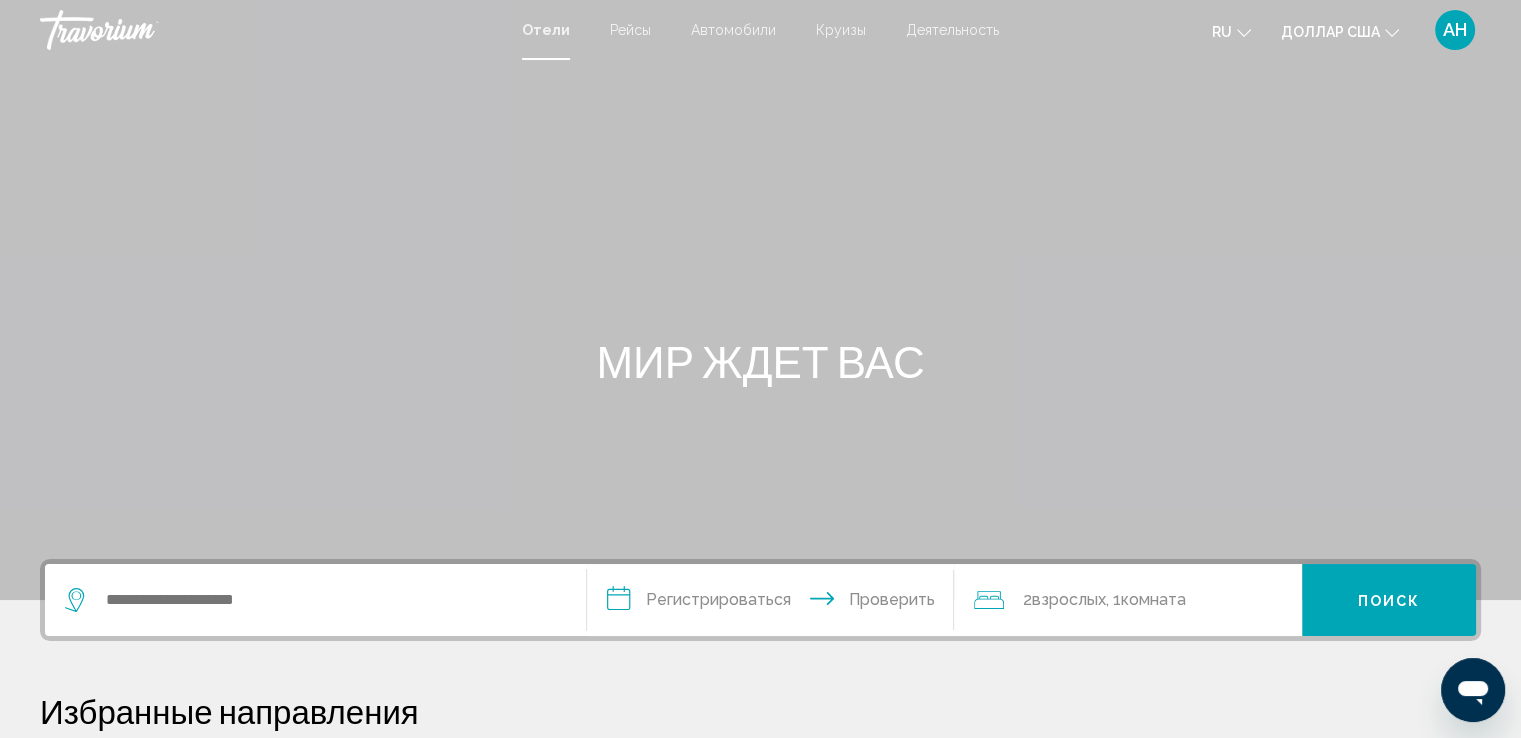 click on "Рейсы" at bounding box center (630, 30) 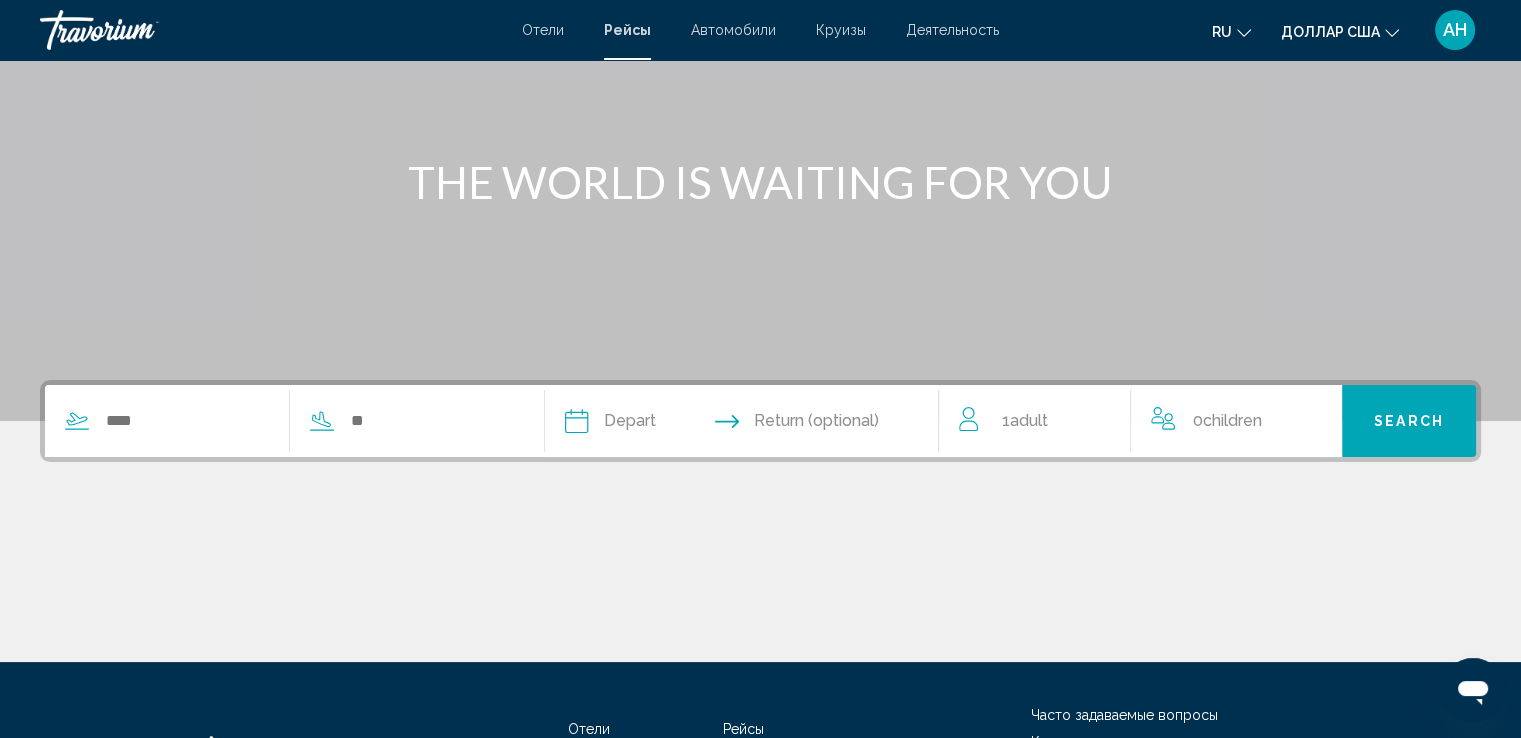 scroll, scrollTop: 195, scrollLeft: 0, axis: vertical 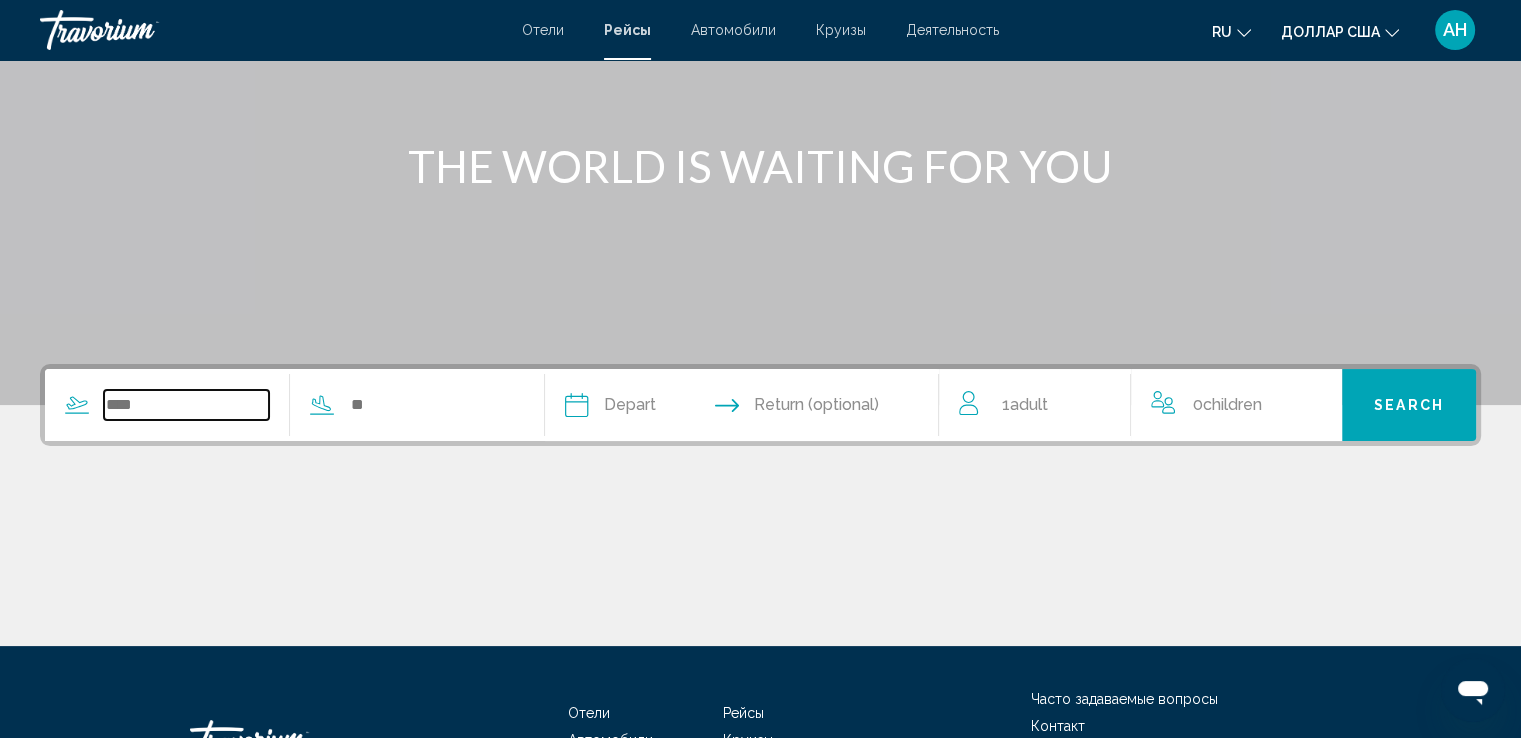 click at bounding box center [186, 405] 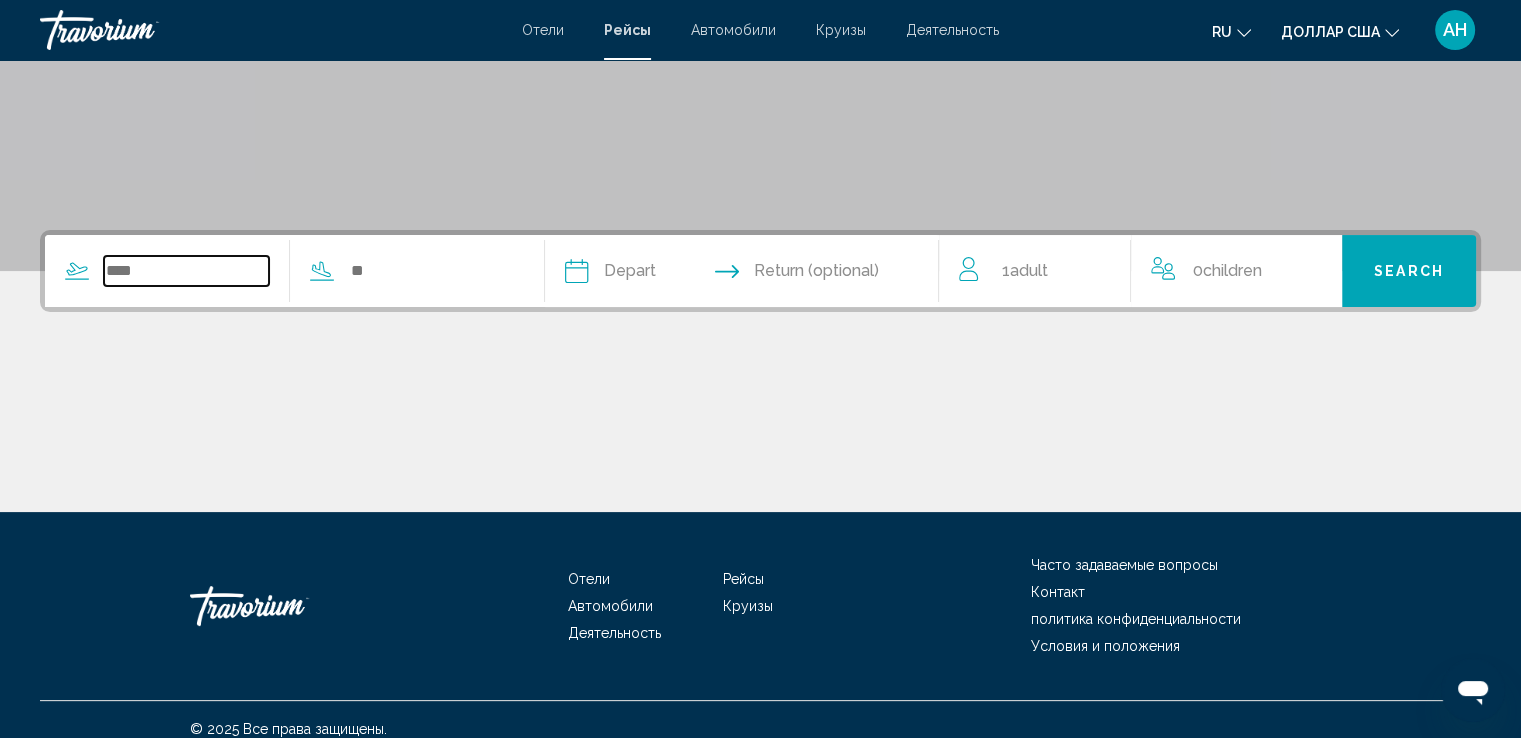 scroll, scrollTop: 348, scrollLeft: 0, axis: vertical 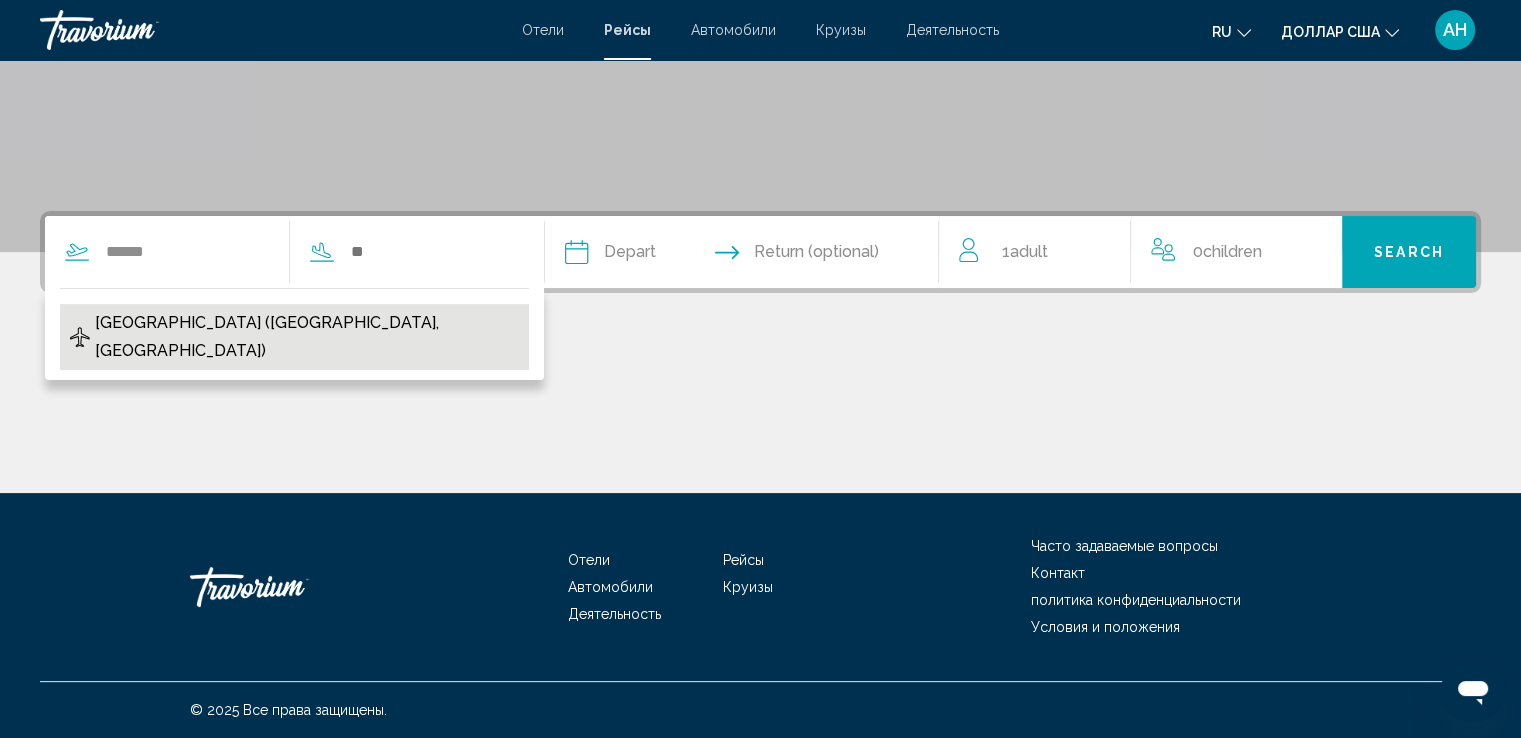click on "[GEOGRAPHIC_DATA] ([GEOGRAPHIC_DATA], [GEOGRAPHIC_DATA])" at bounding box center [307, 337] 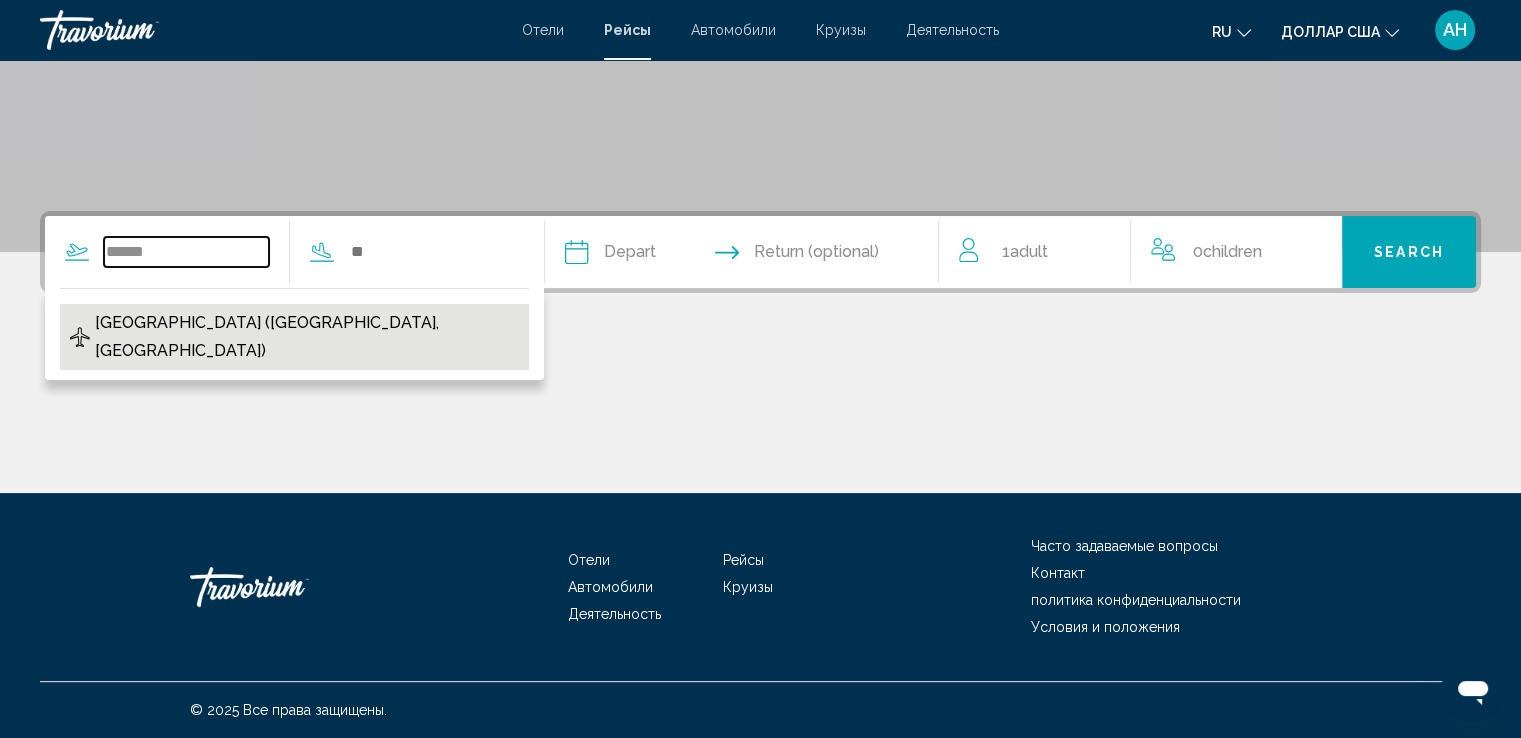 type on "**********" 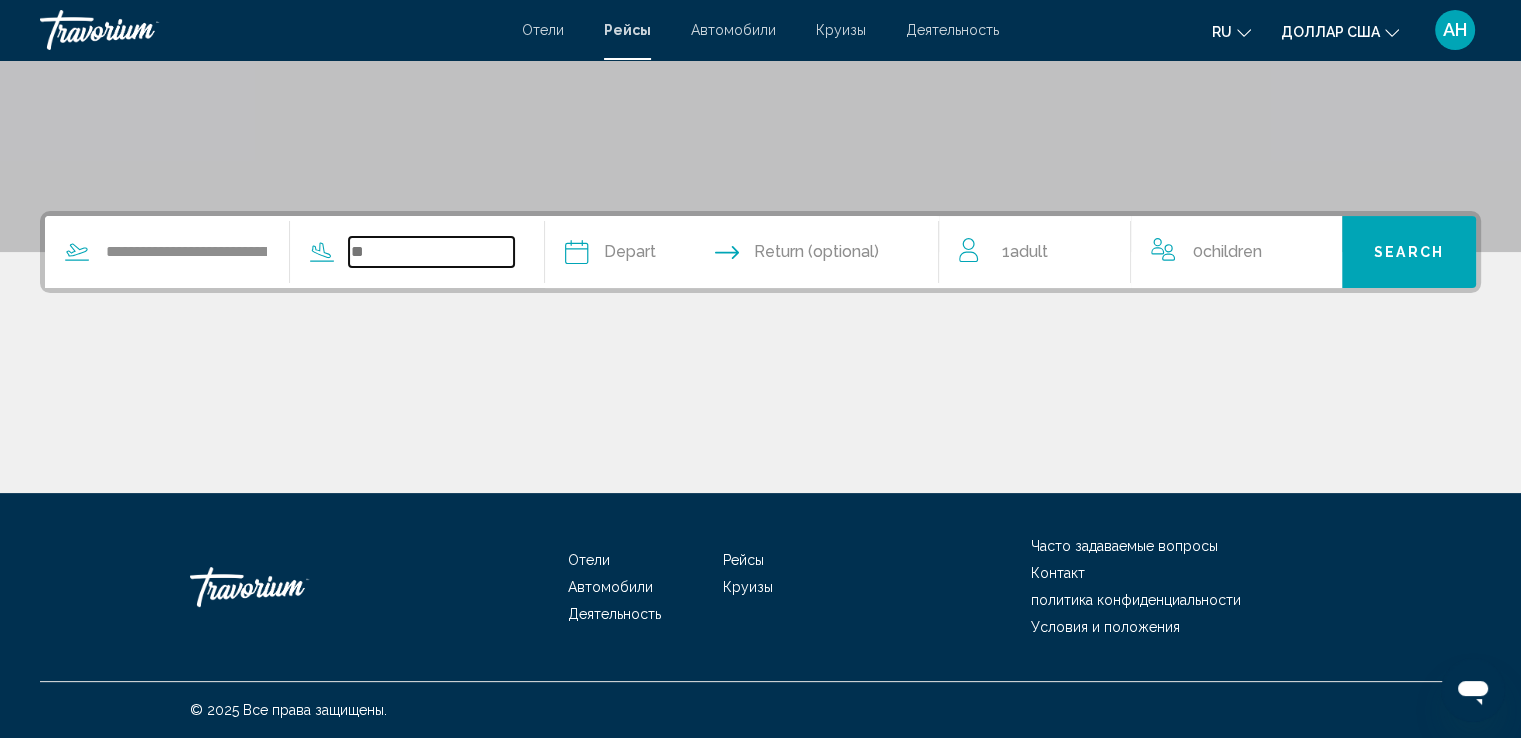 click at bounding box center (431, 252) 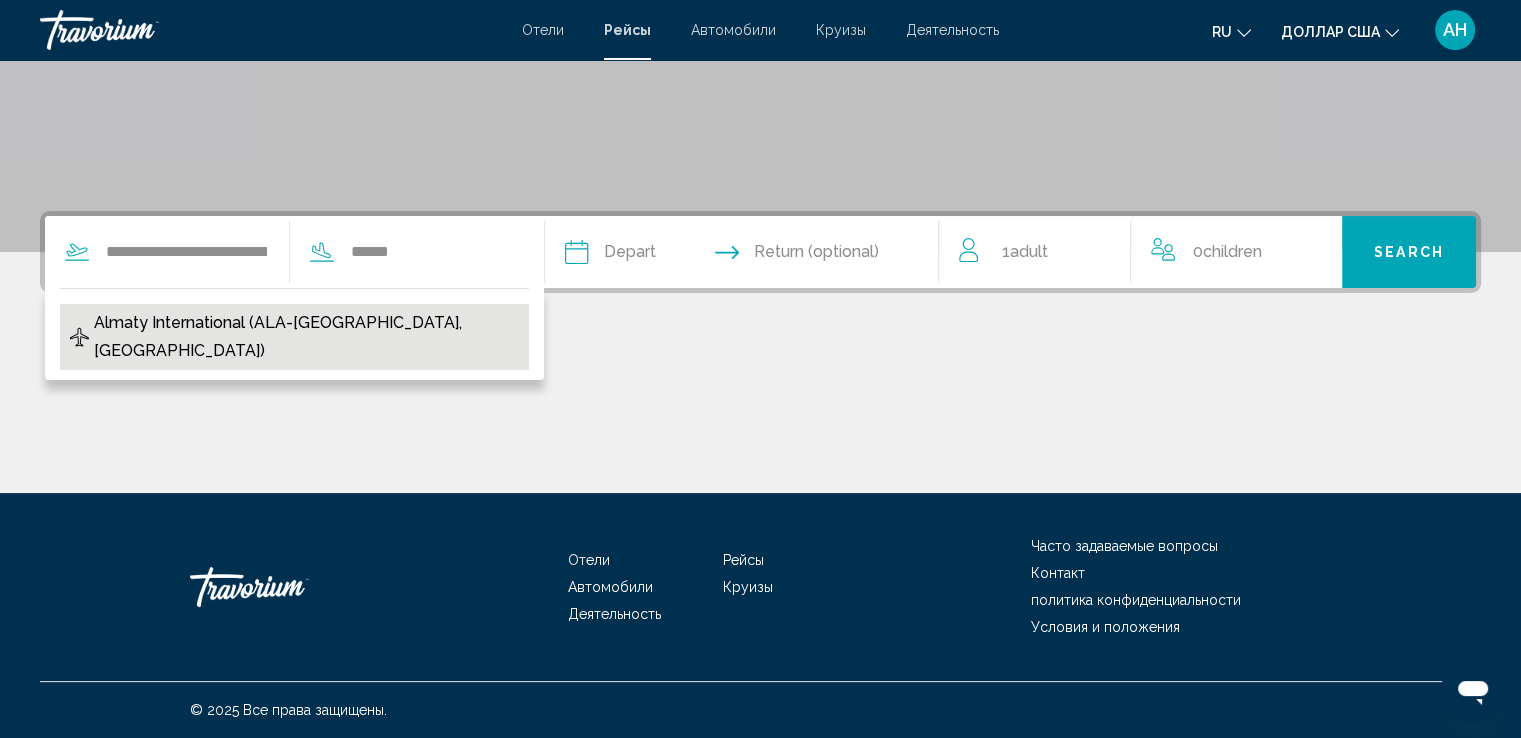 click on "Almaty International (ALA-[GEOGRAPHIC_DATA], [GEOGRAPHIC_DATA])" at bounding box center (306, 337) 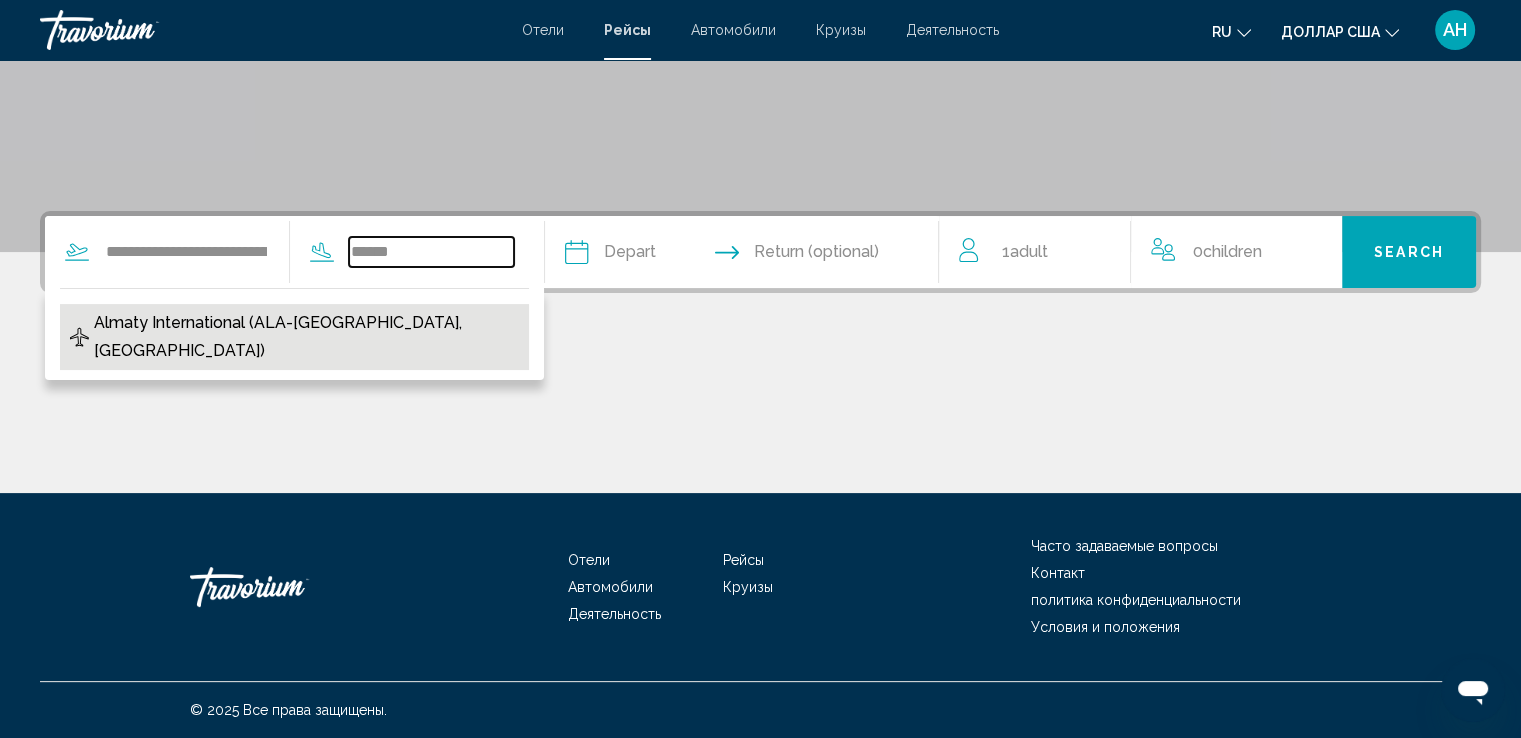 type on "**********" 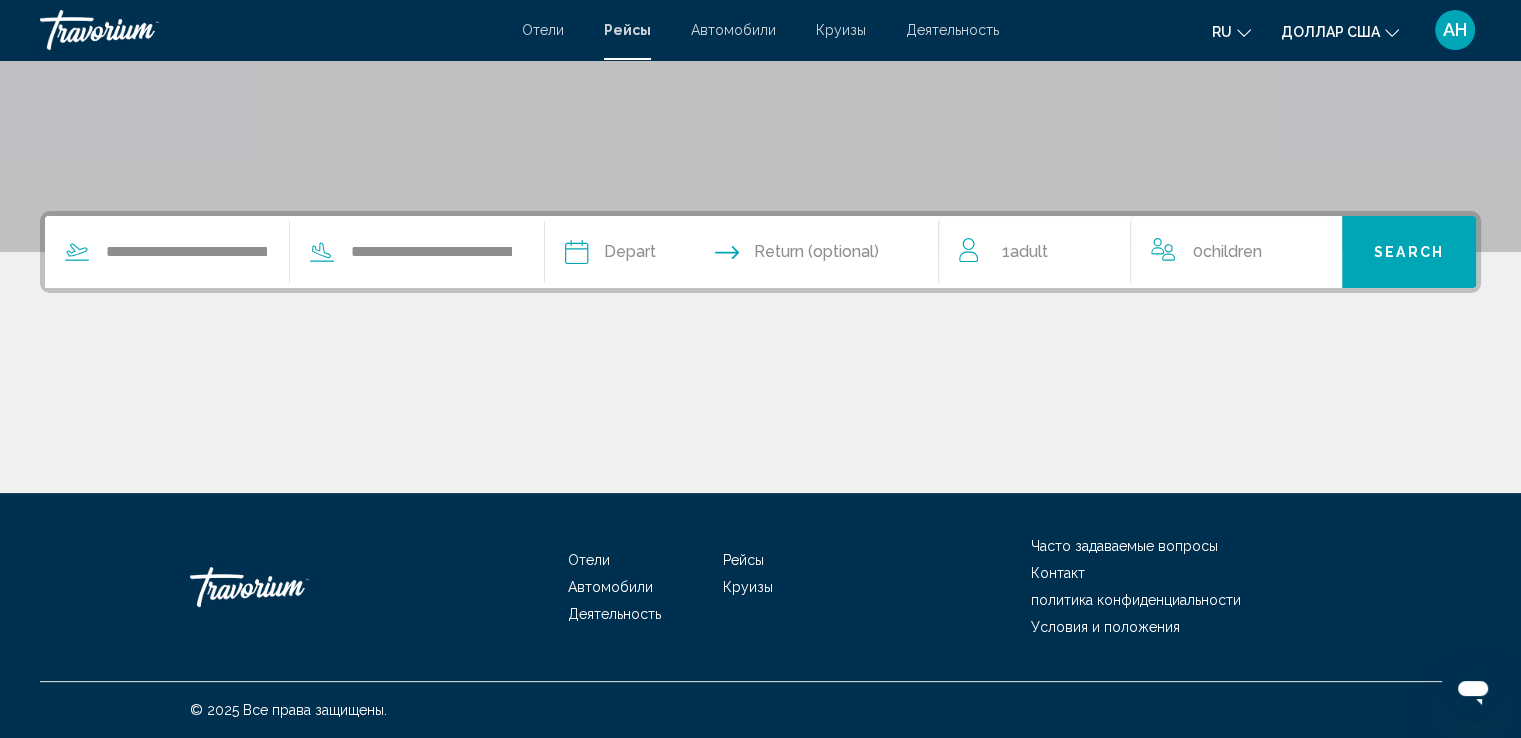 click at bounding box center (657, 255) 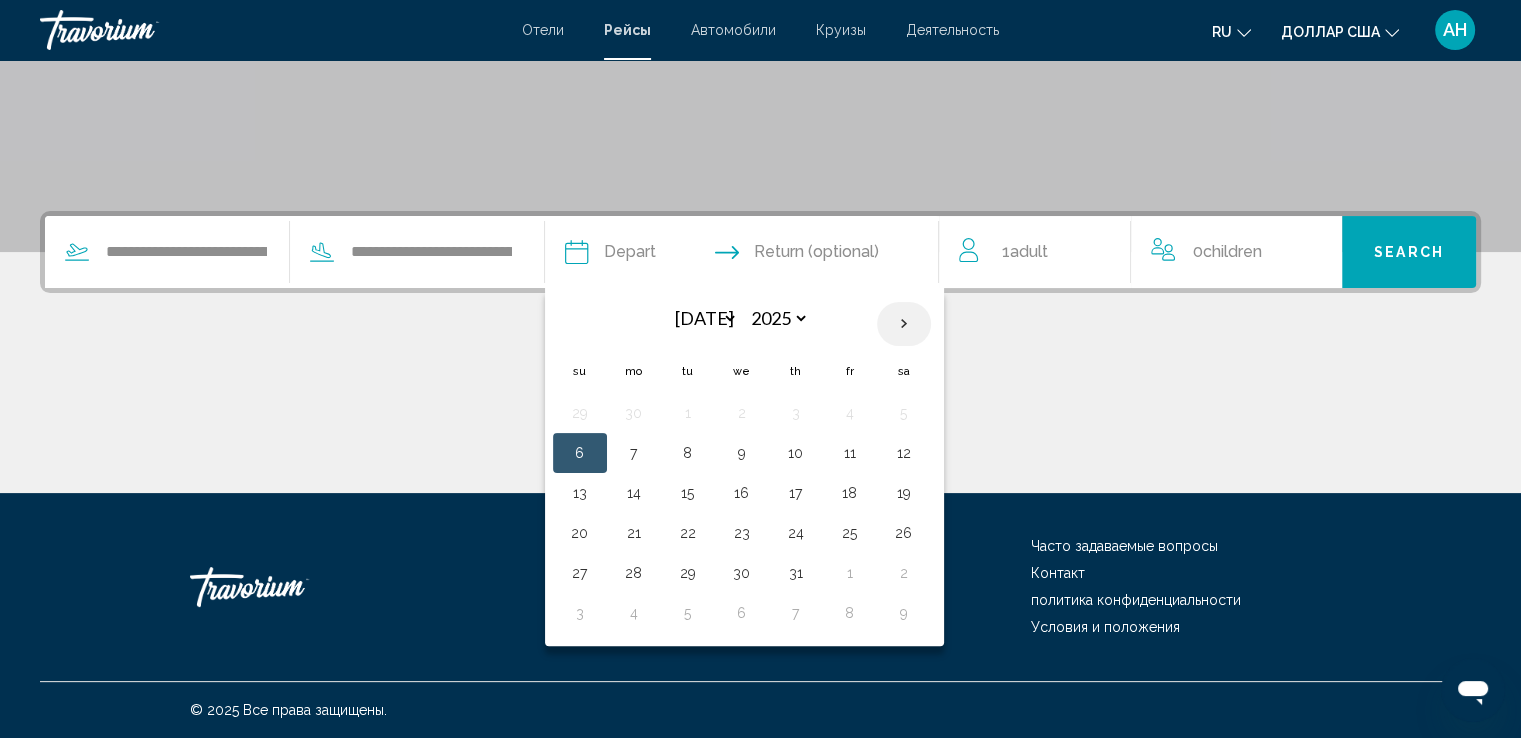 click at bounding box center [904, 324] 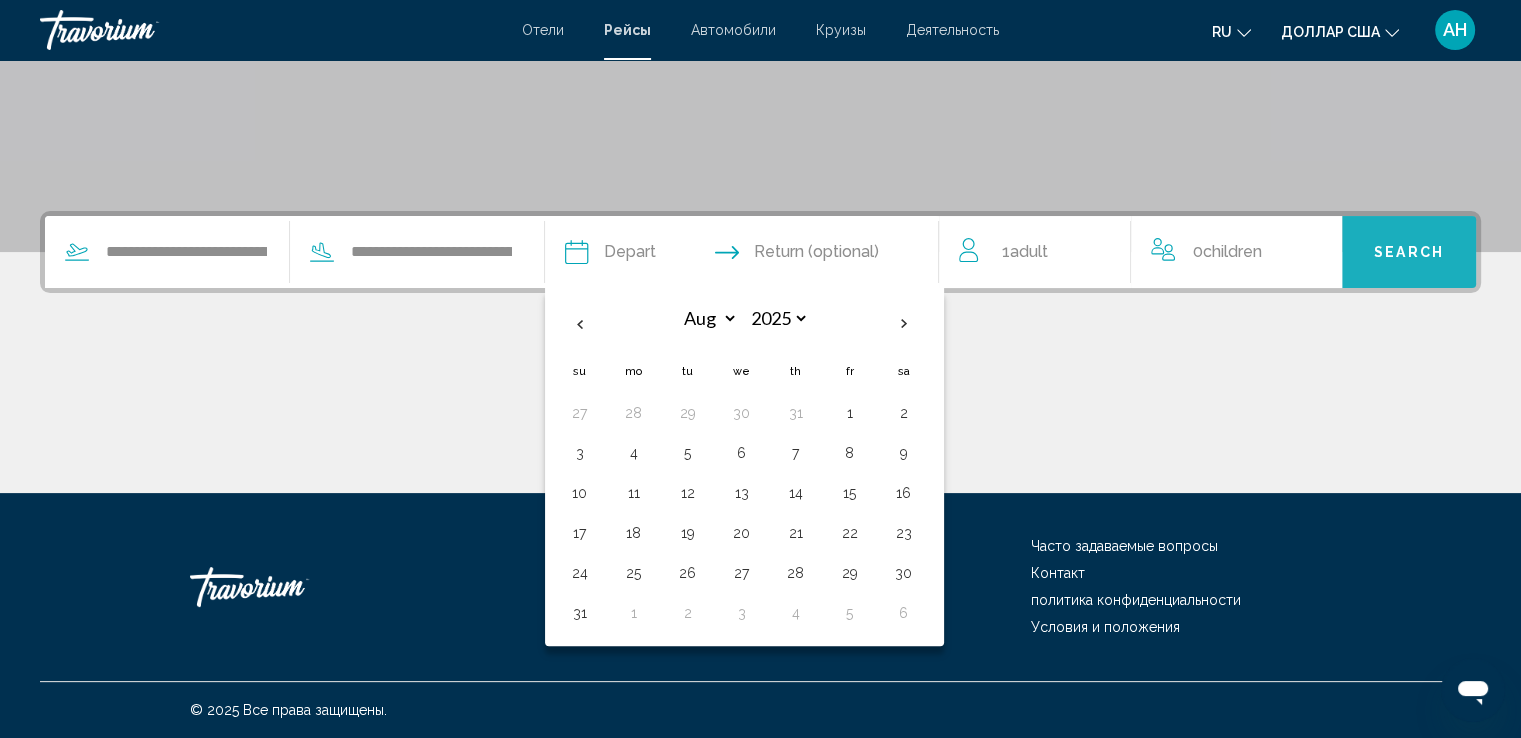 click on "Search" at bounding box center (1409, 253) 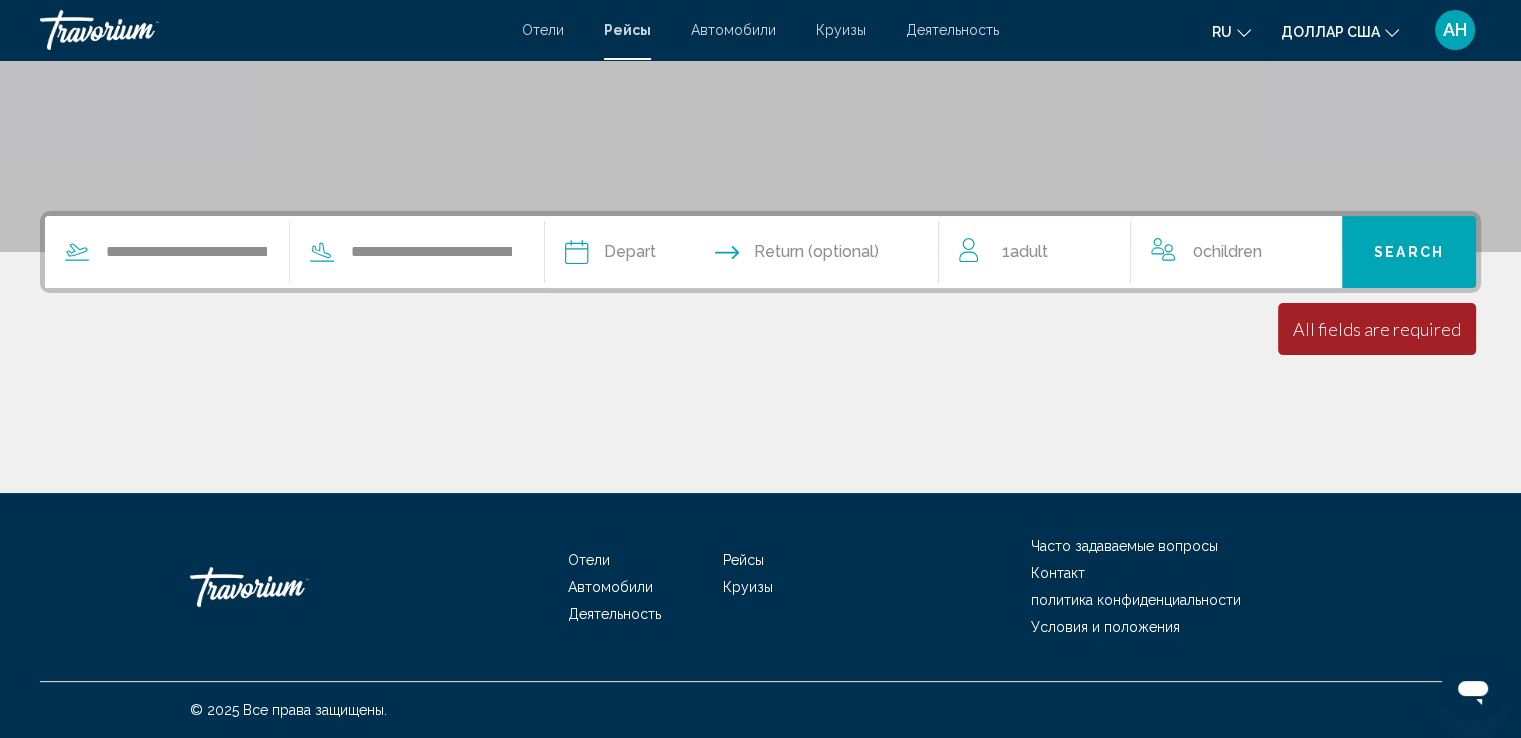 click on "Return (optional)" at bounding box center (816, 252) 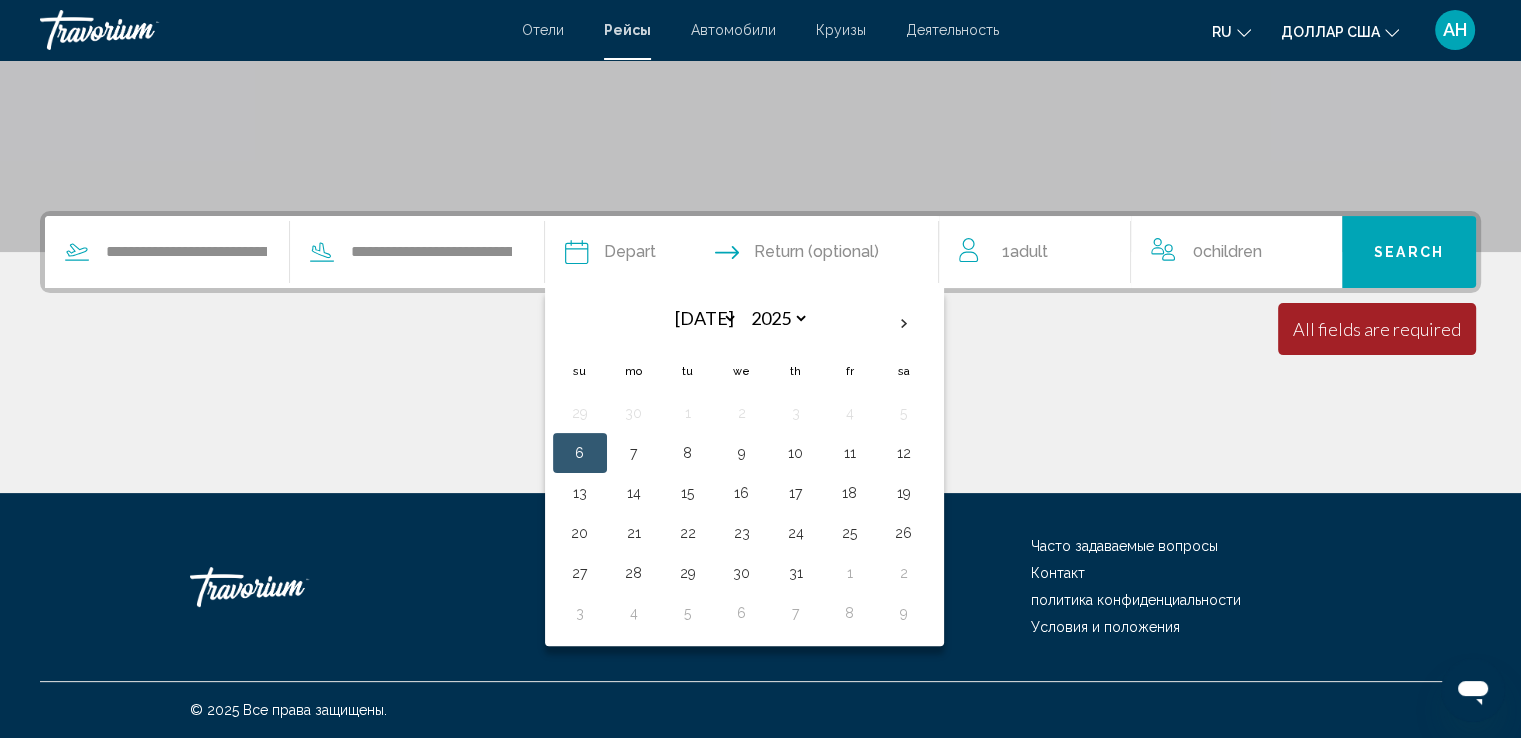 click at bounding box center [657, 255] 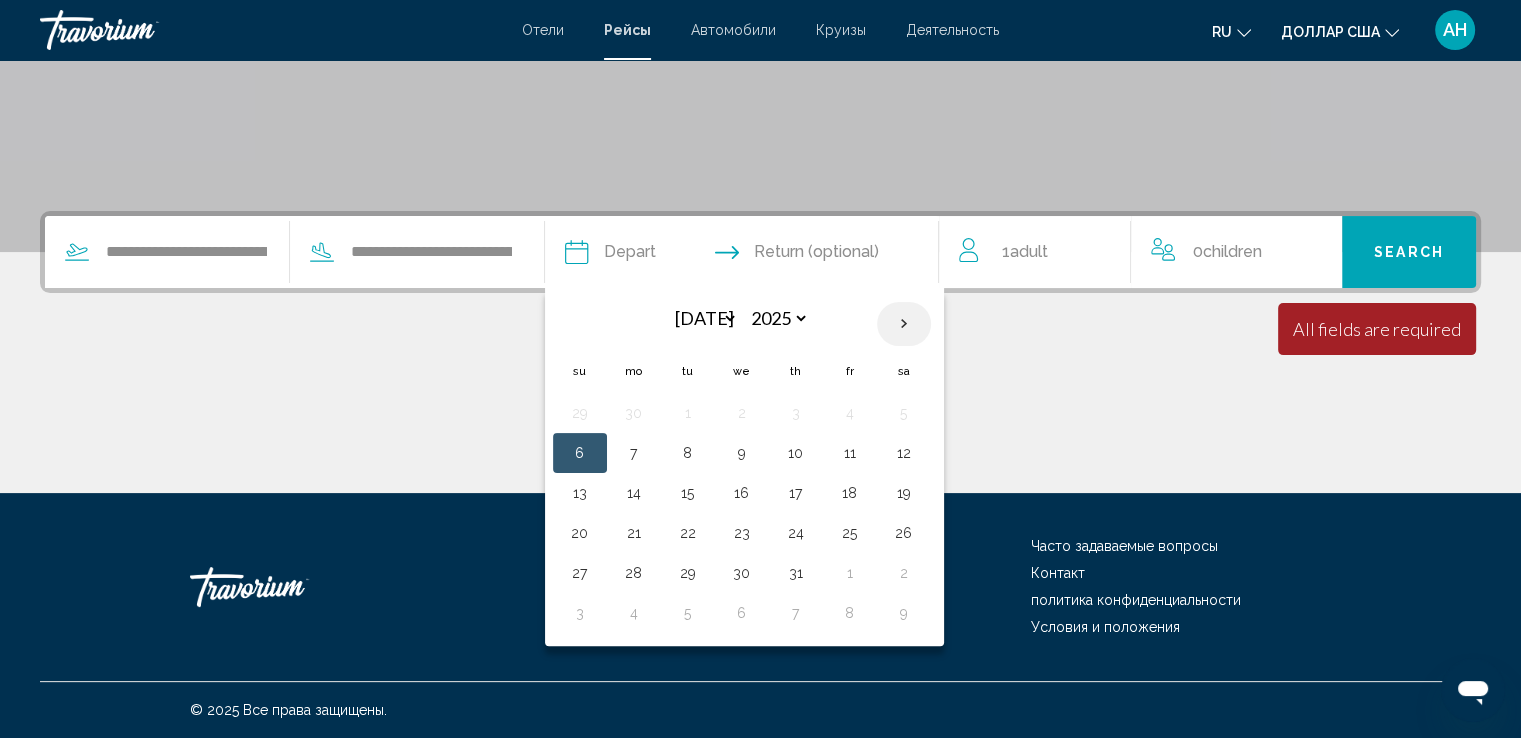 click at bounding box center (904, 324) 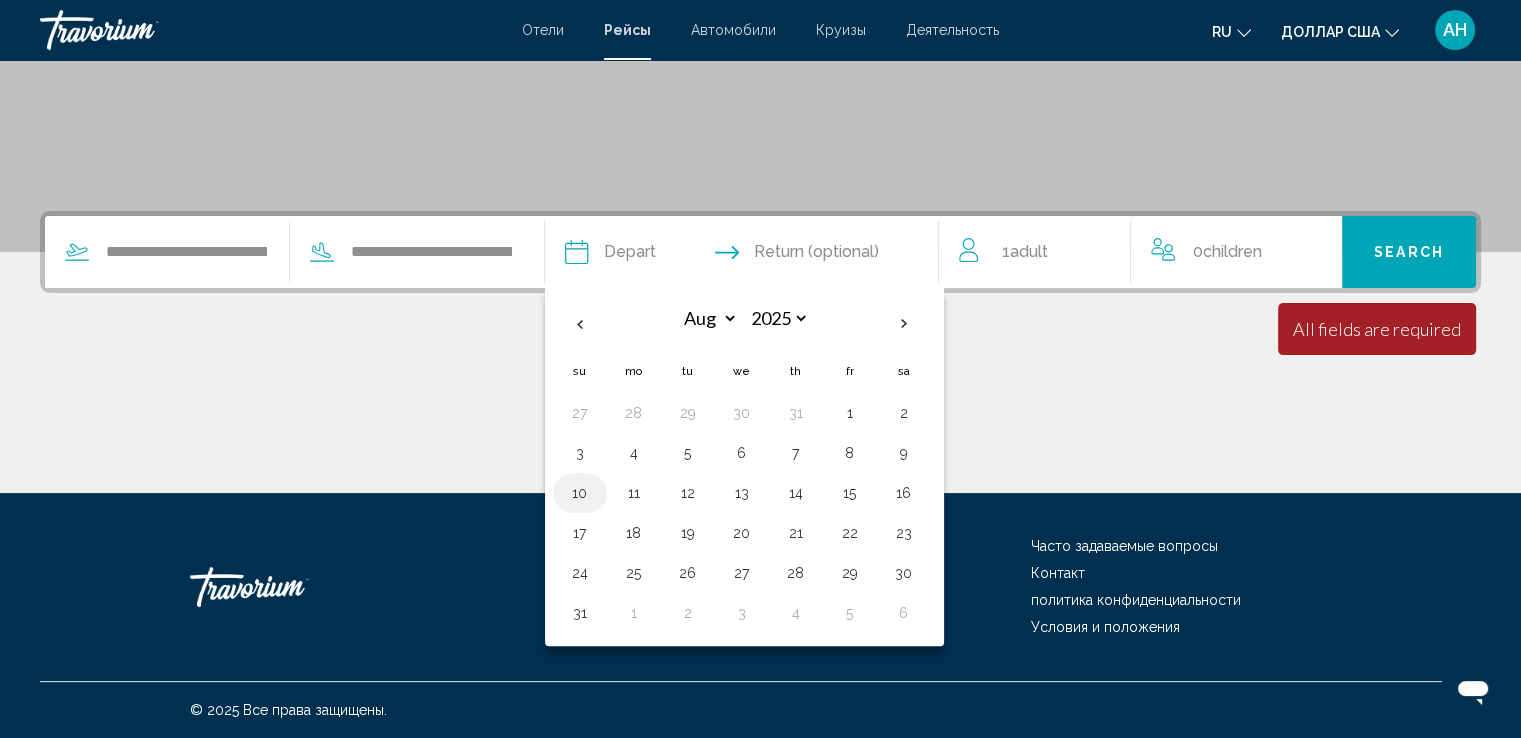click on "10" at bounding box center (580, 493) 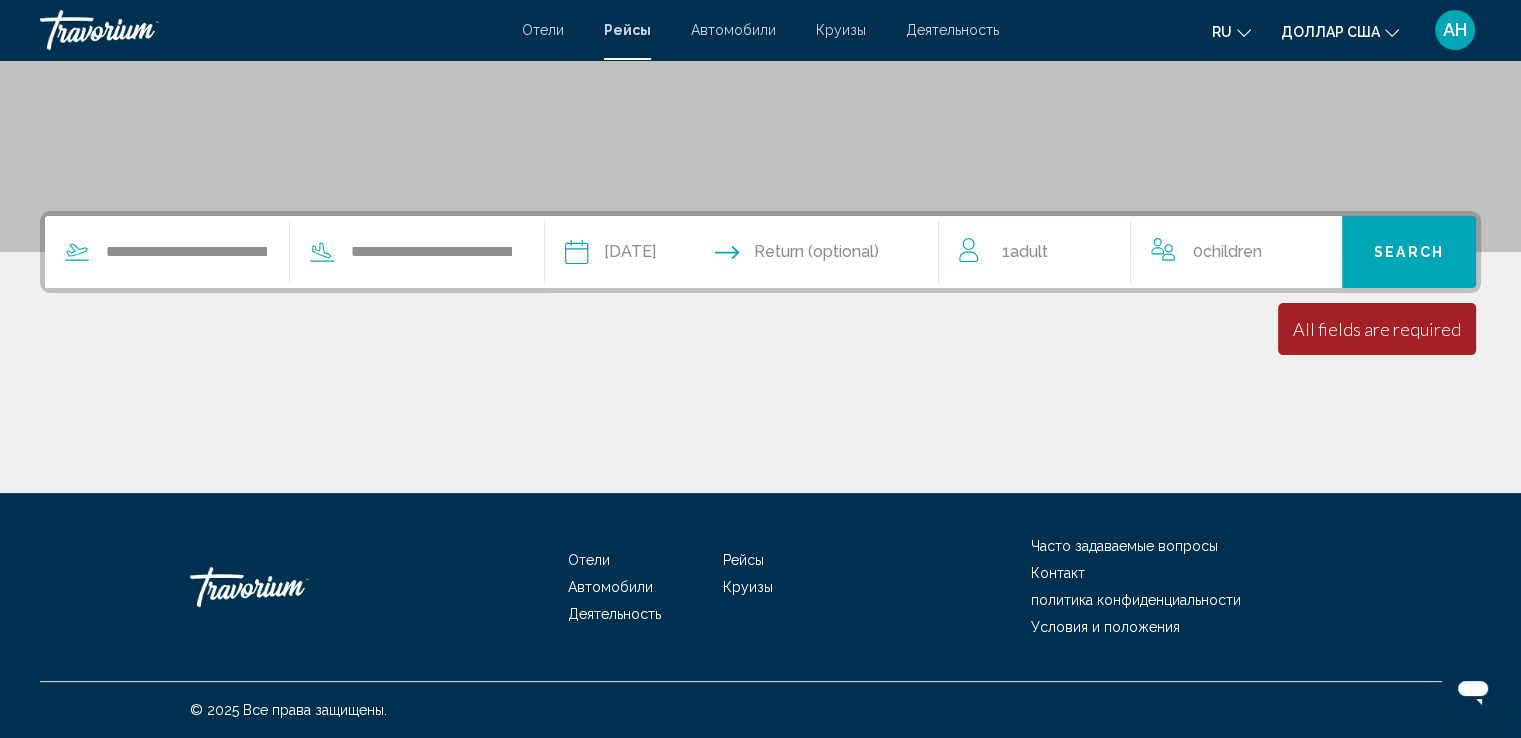 click at bounding box center (849, 255) 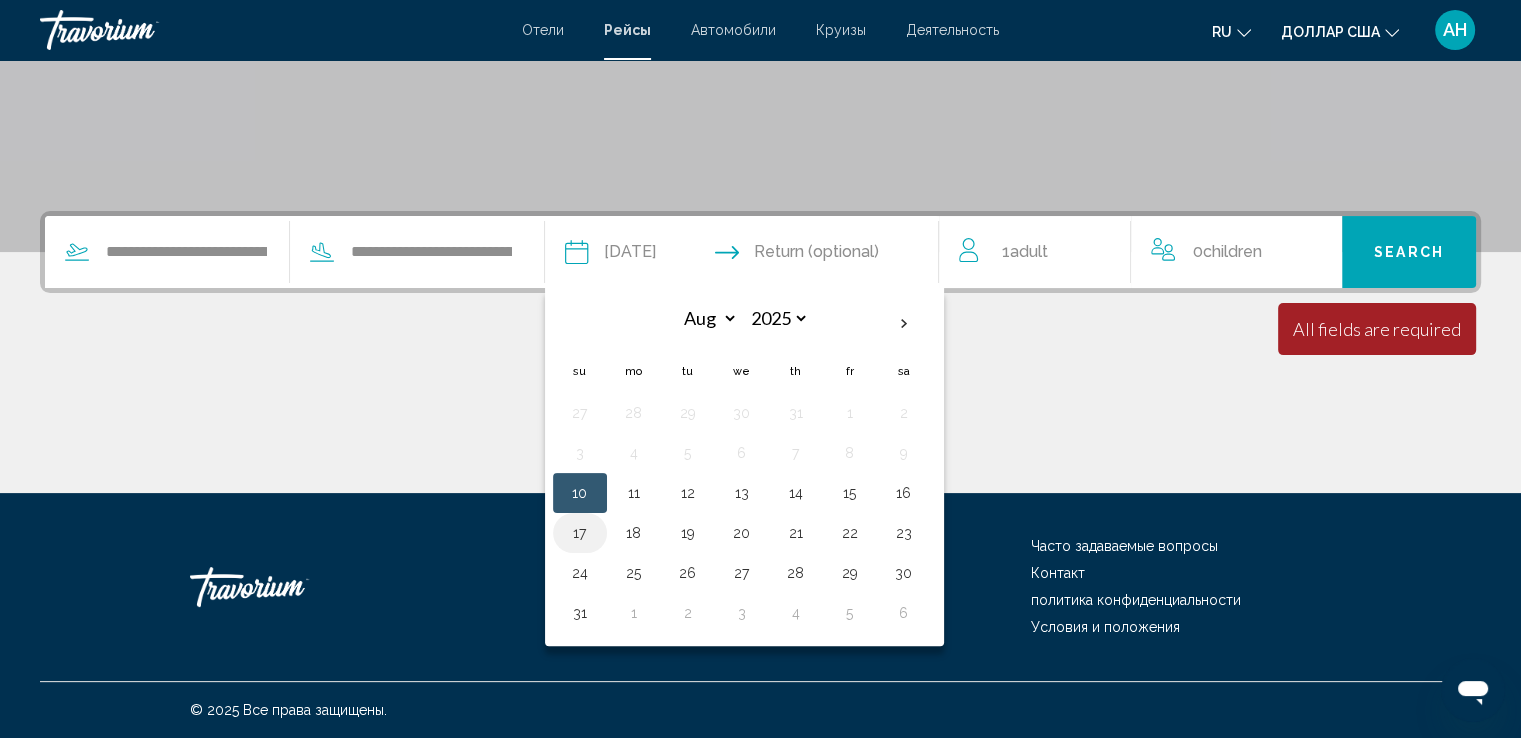click on "17" at bounding box center (580, 533) 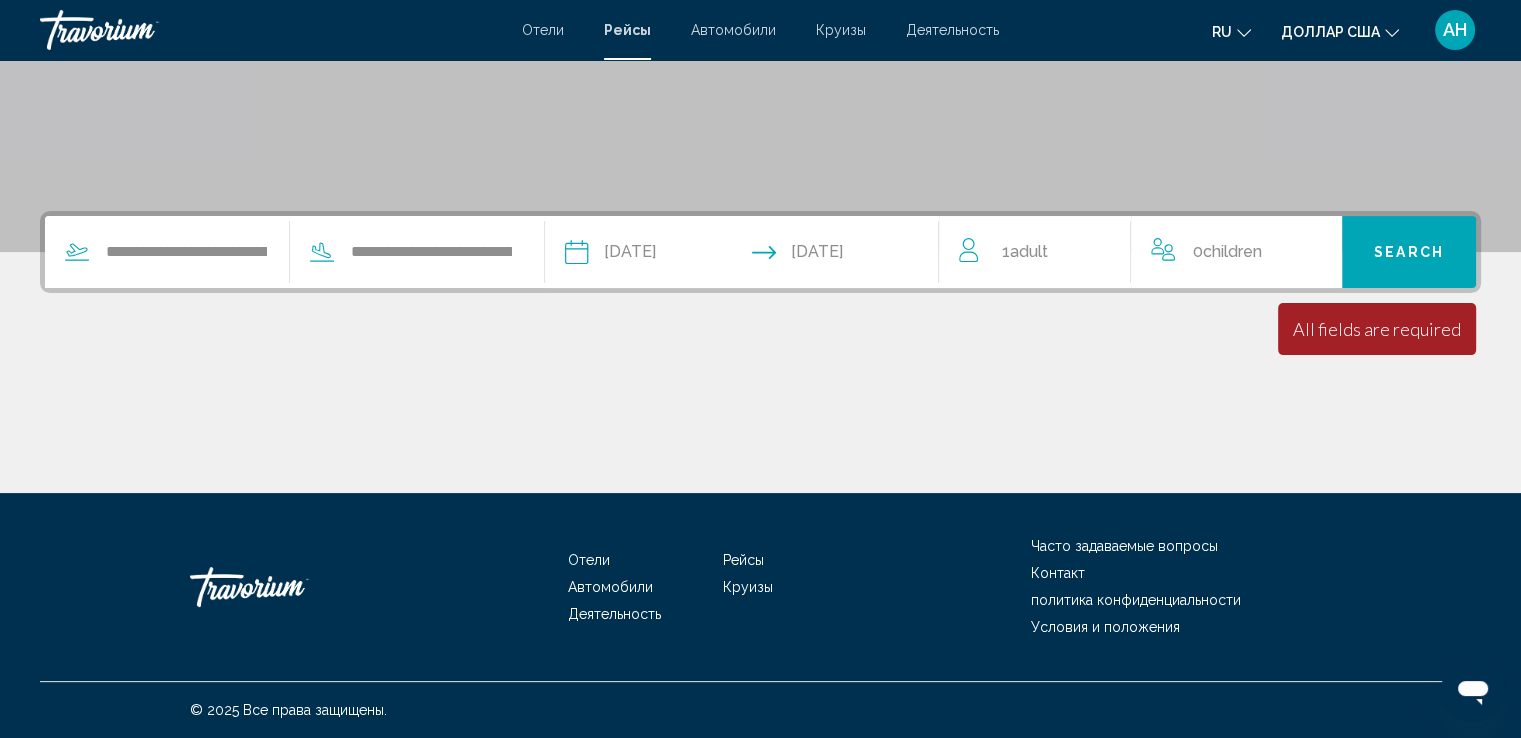 click on "1  Adult Adults" at bounding box center (1044, 252) 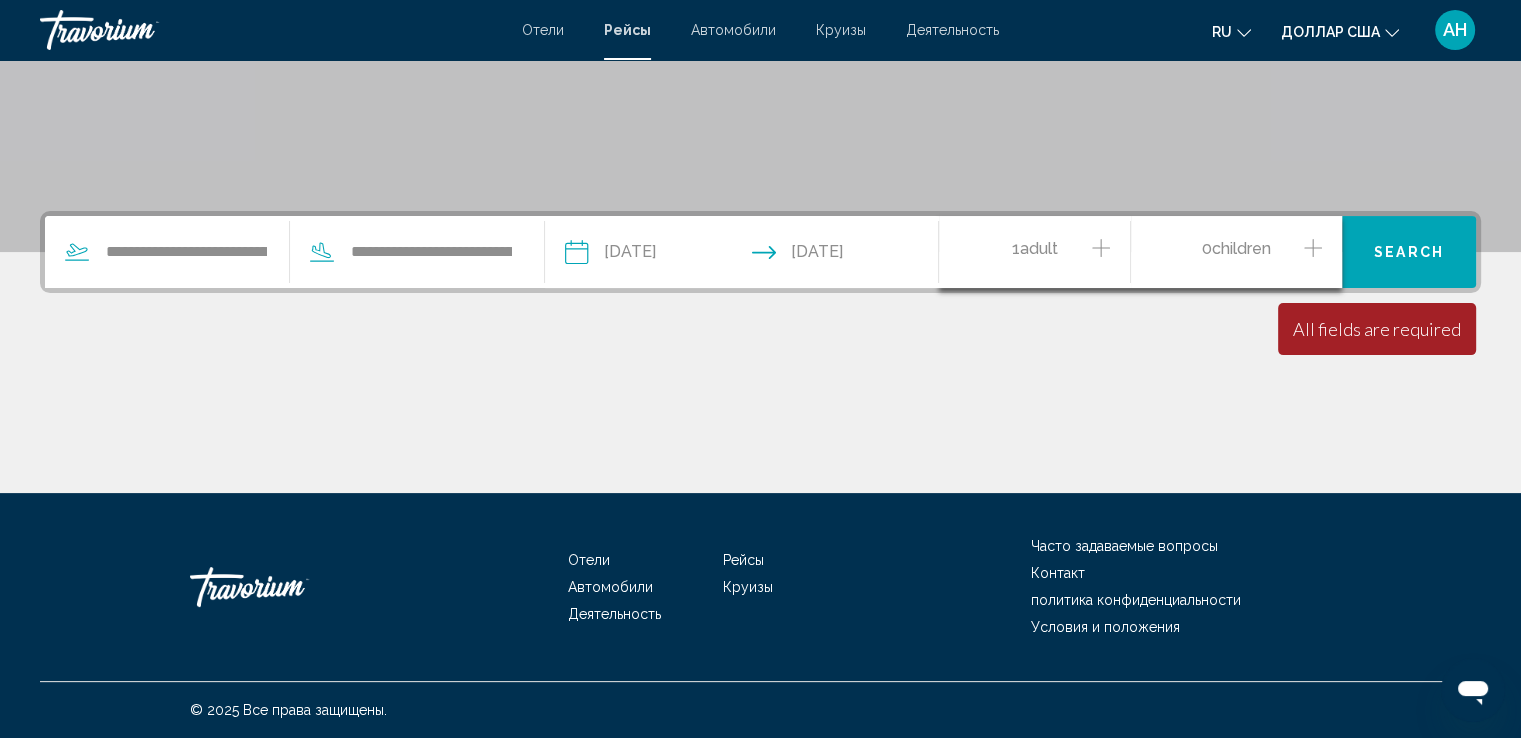 click 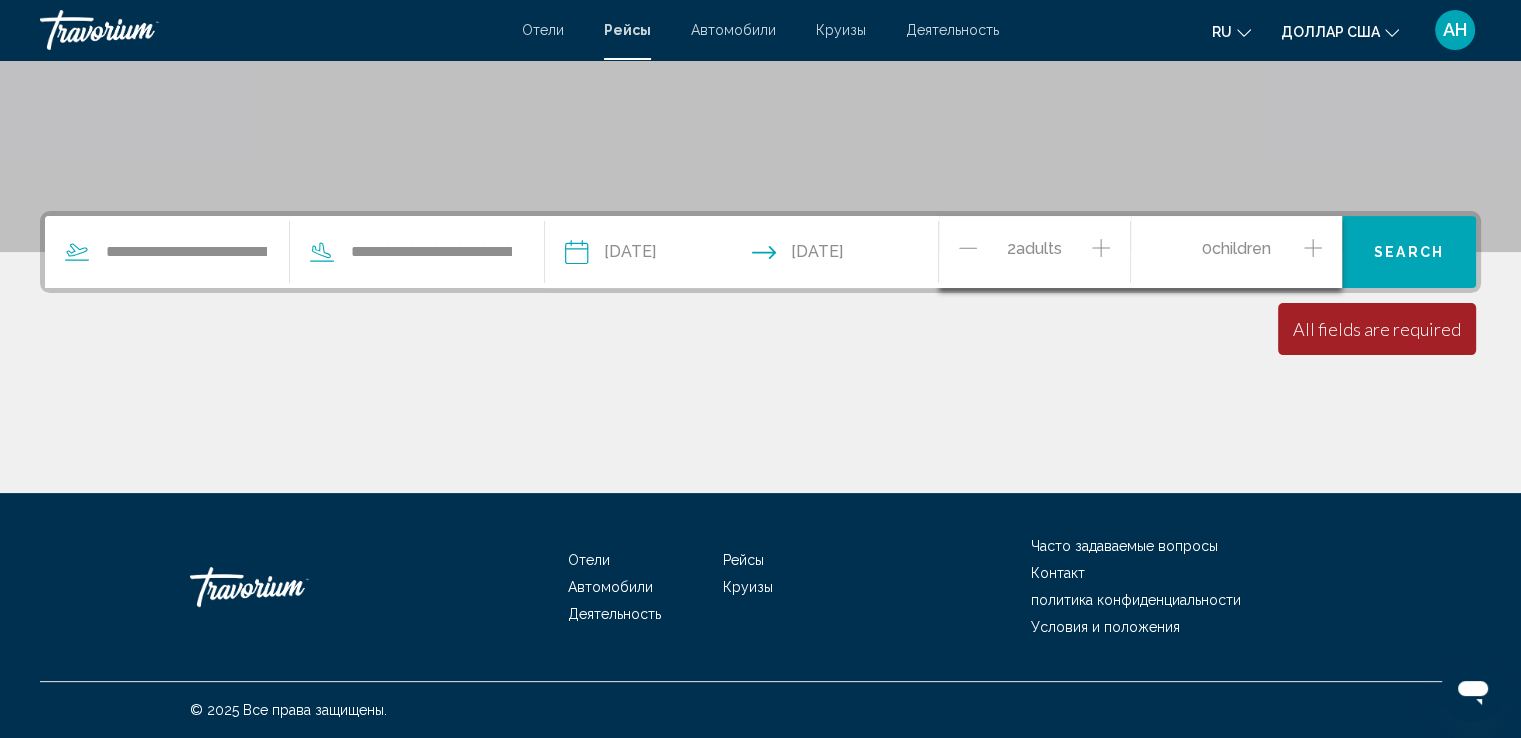 click 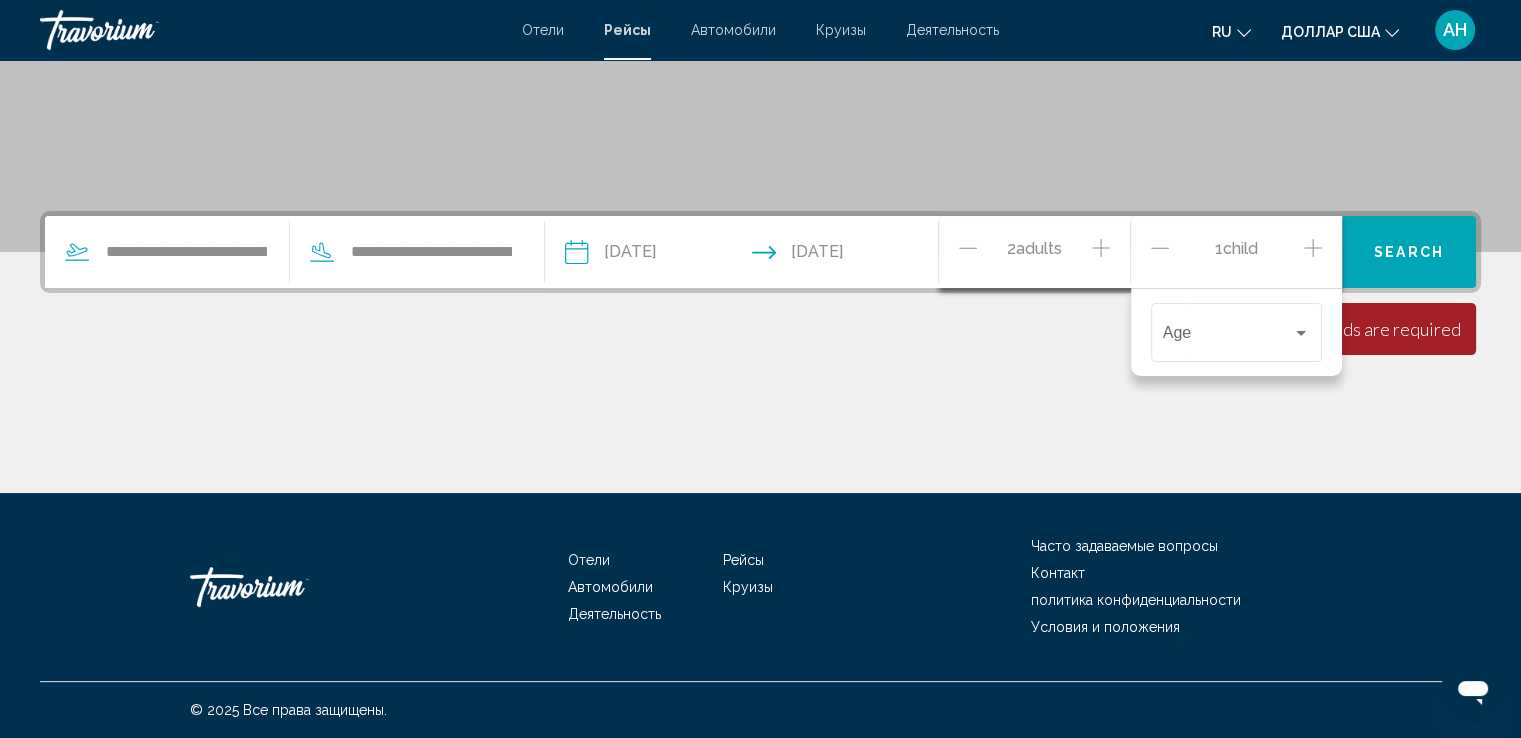 click 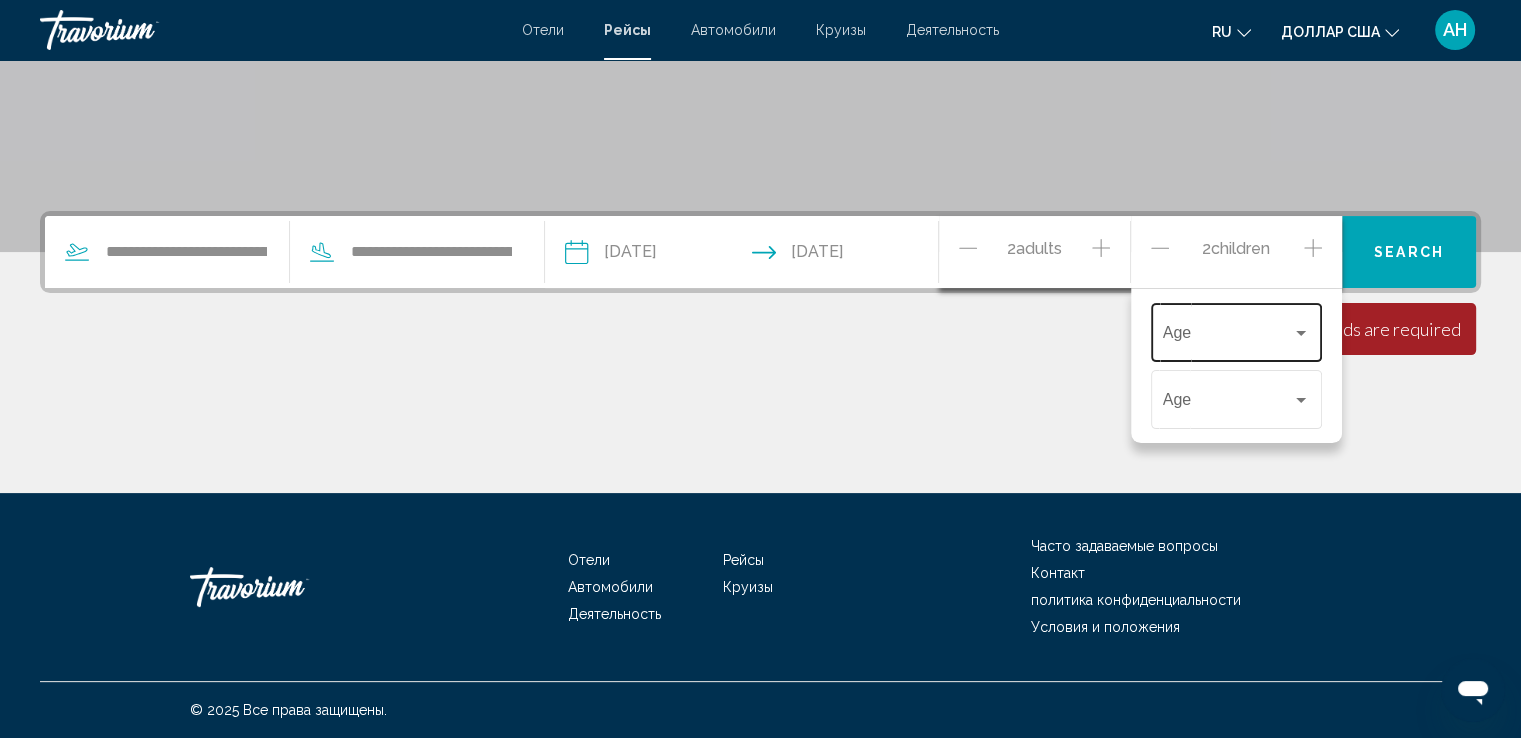 click at bounding box center [1301, 333] 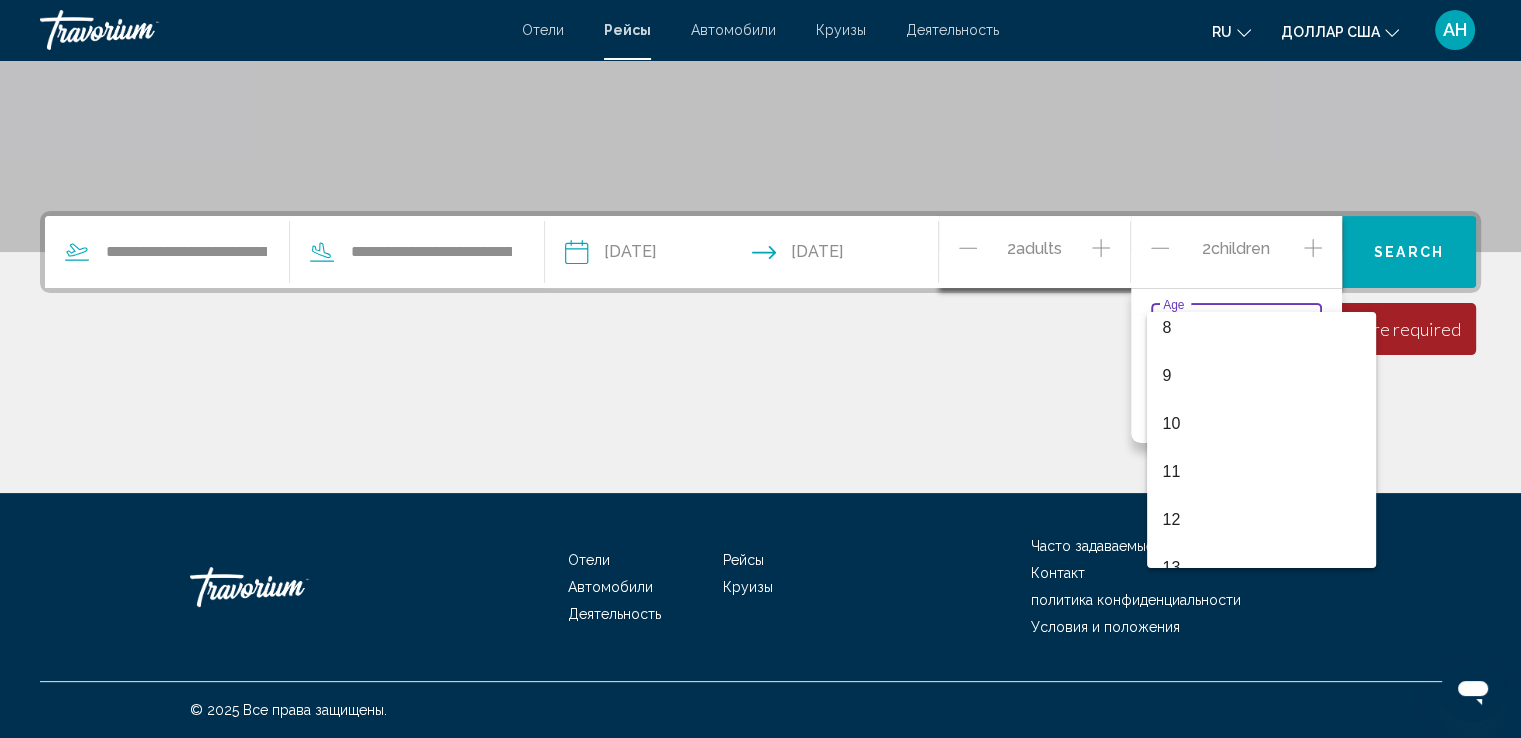 scroll, scrollTop: 415, scrollLeft: 0, axis: vertical 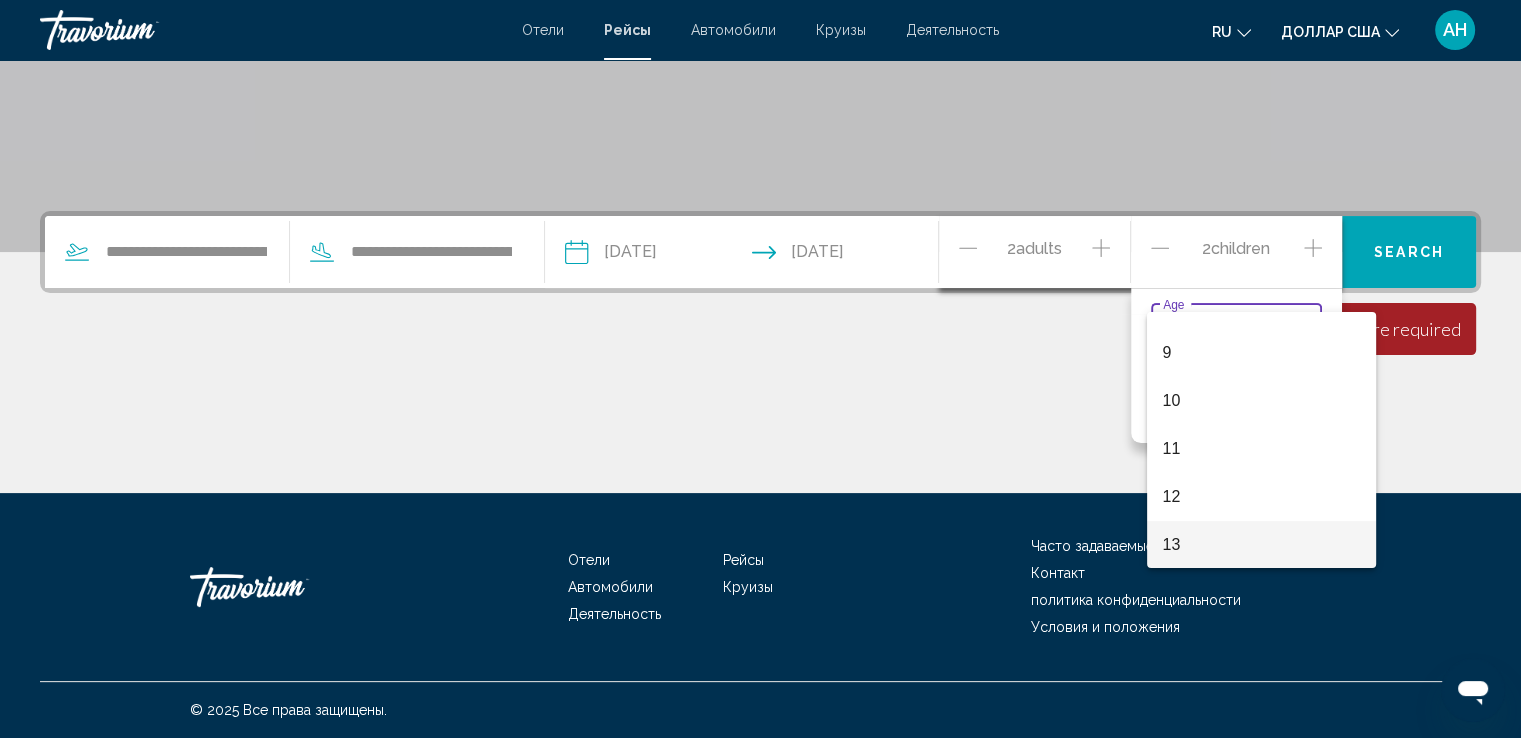 click on "13" at bounding box center [1262, 545] 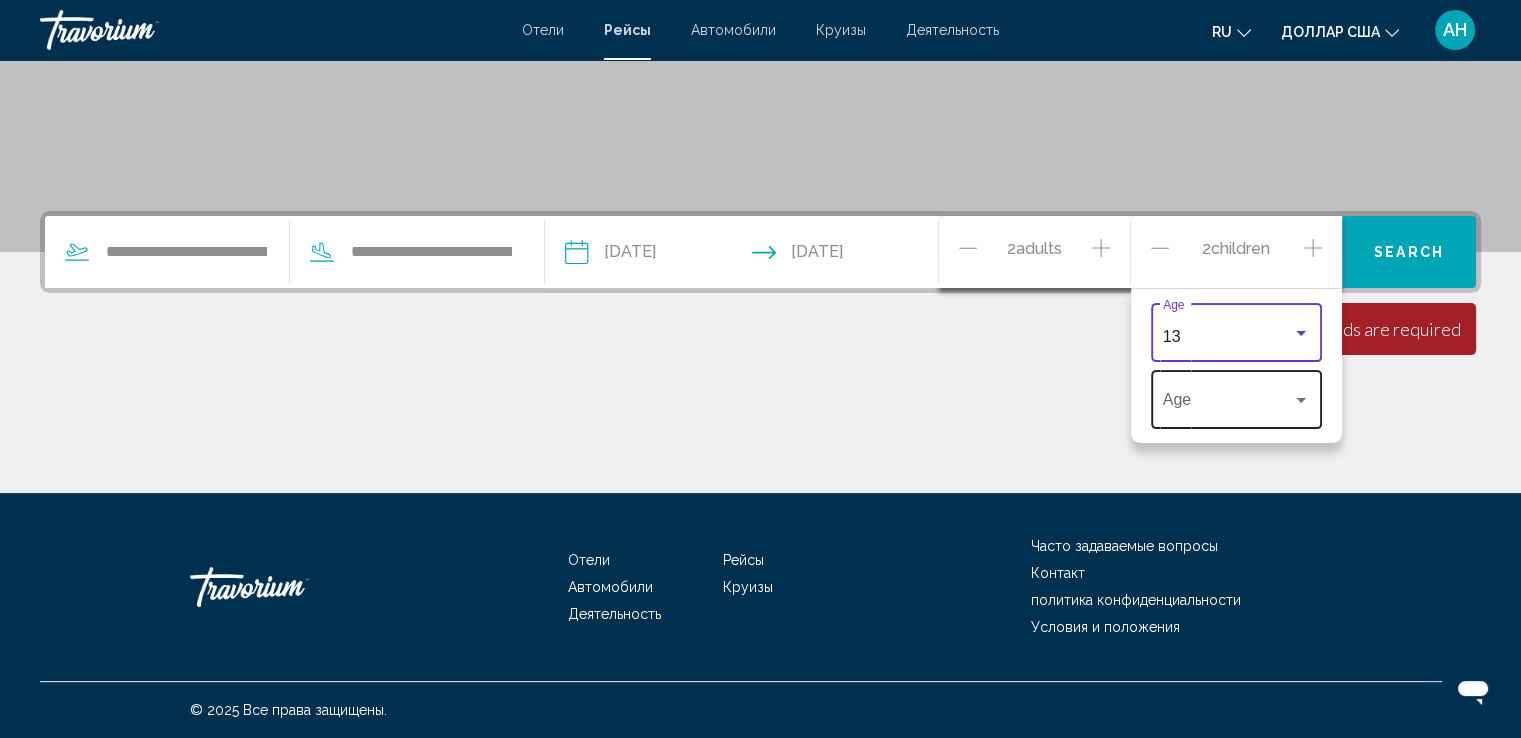 scroll, scrollTop: 416, scrollLeft: 0, axis: vertical 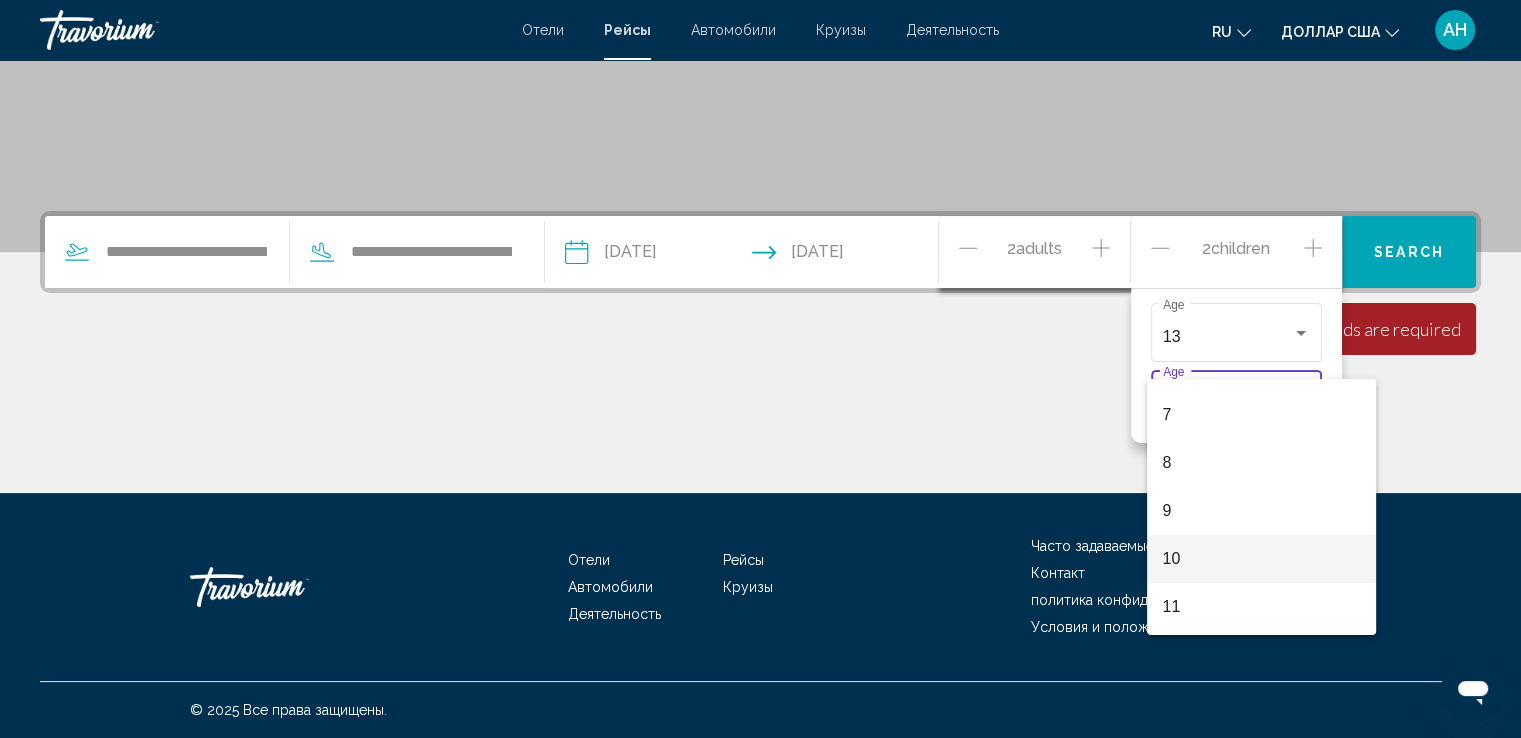 click on "10" at bounding box center (1262, 559) 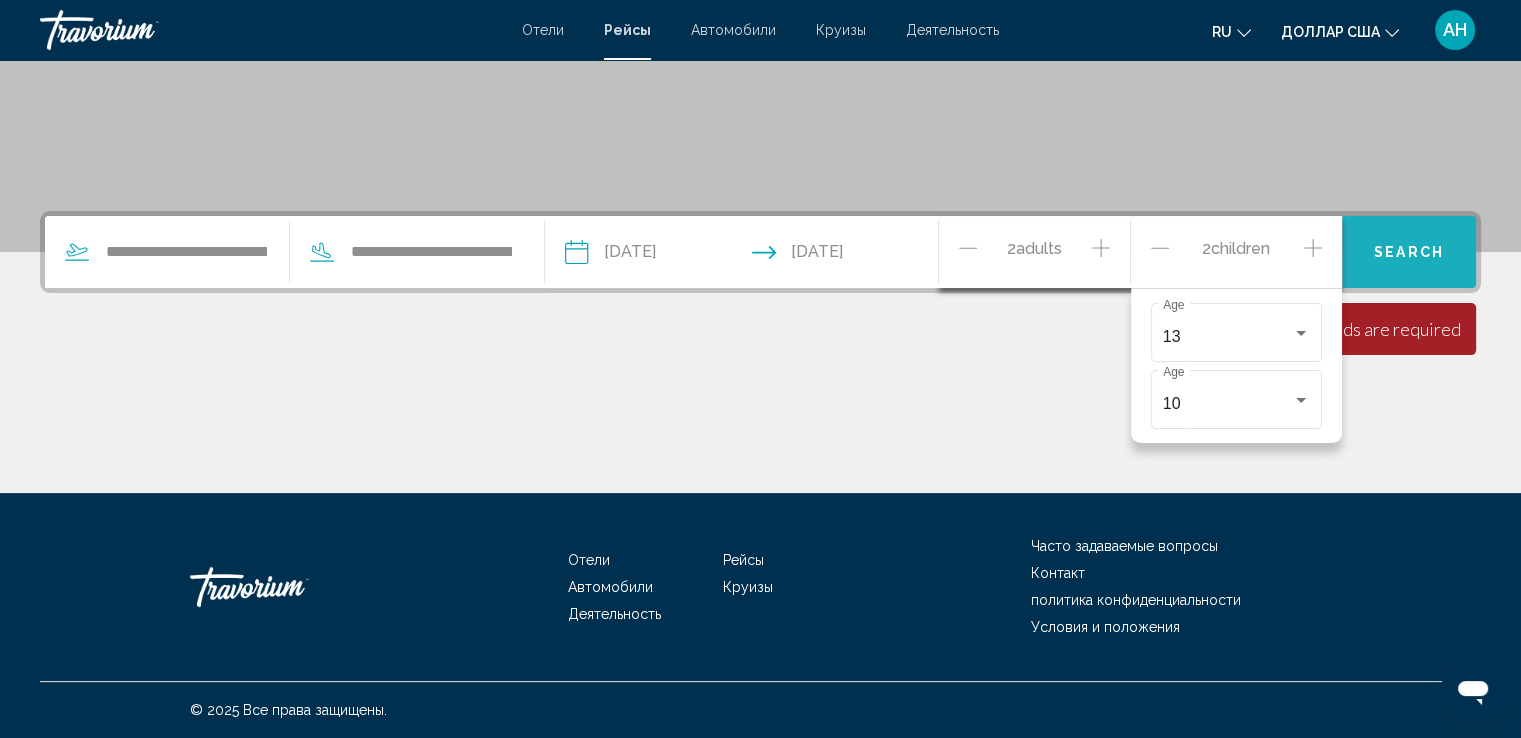 click on "Search" at bounding box center (1409, 253) 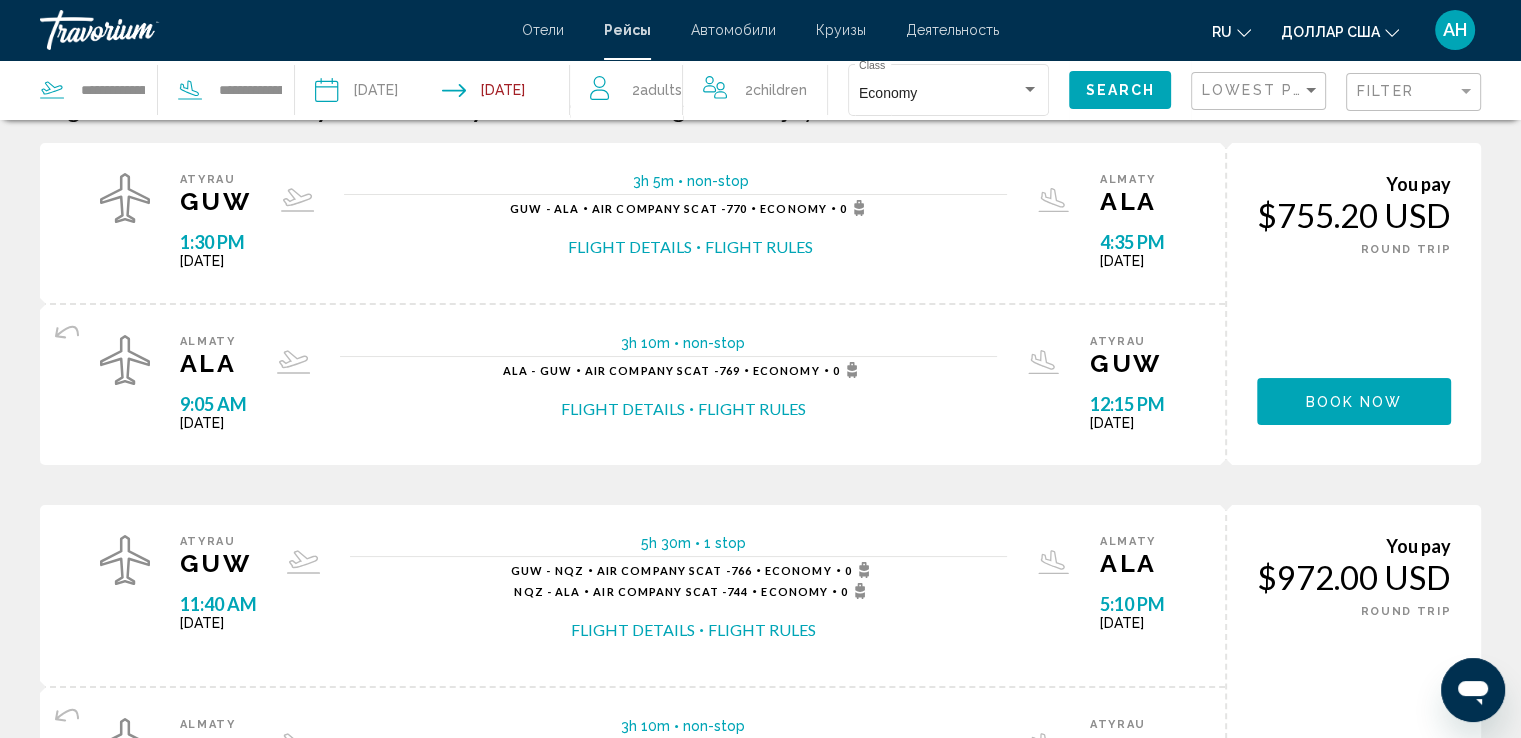 scroll, scrollTop: 46, scrollLeft: 0, axis: vertical 